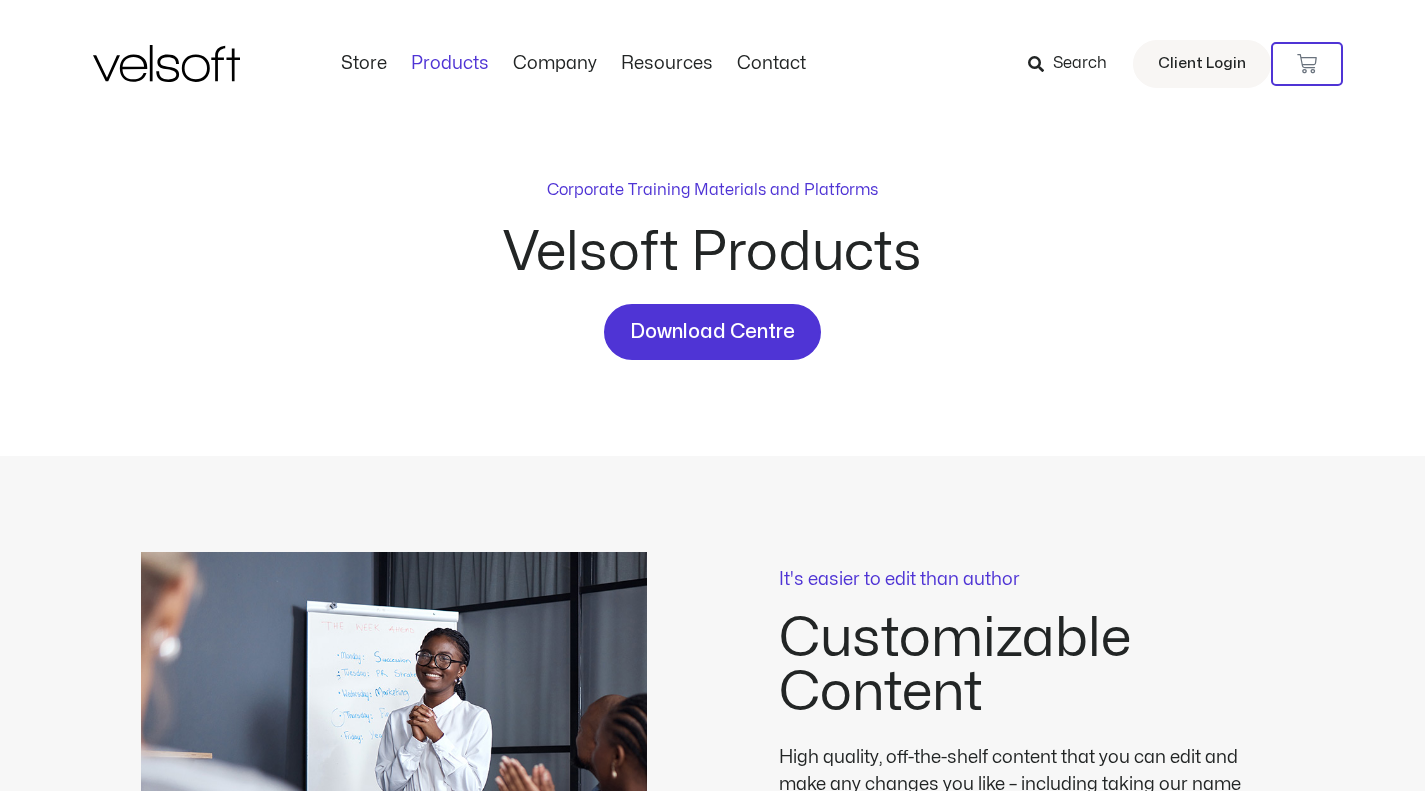 scroll, scrollTop: 0, scrollLeft: 0, axis: both 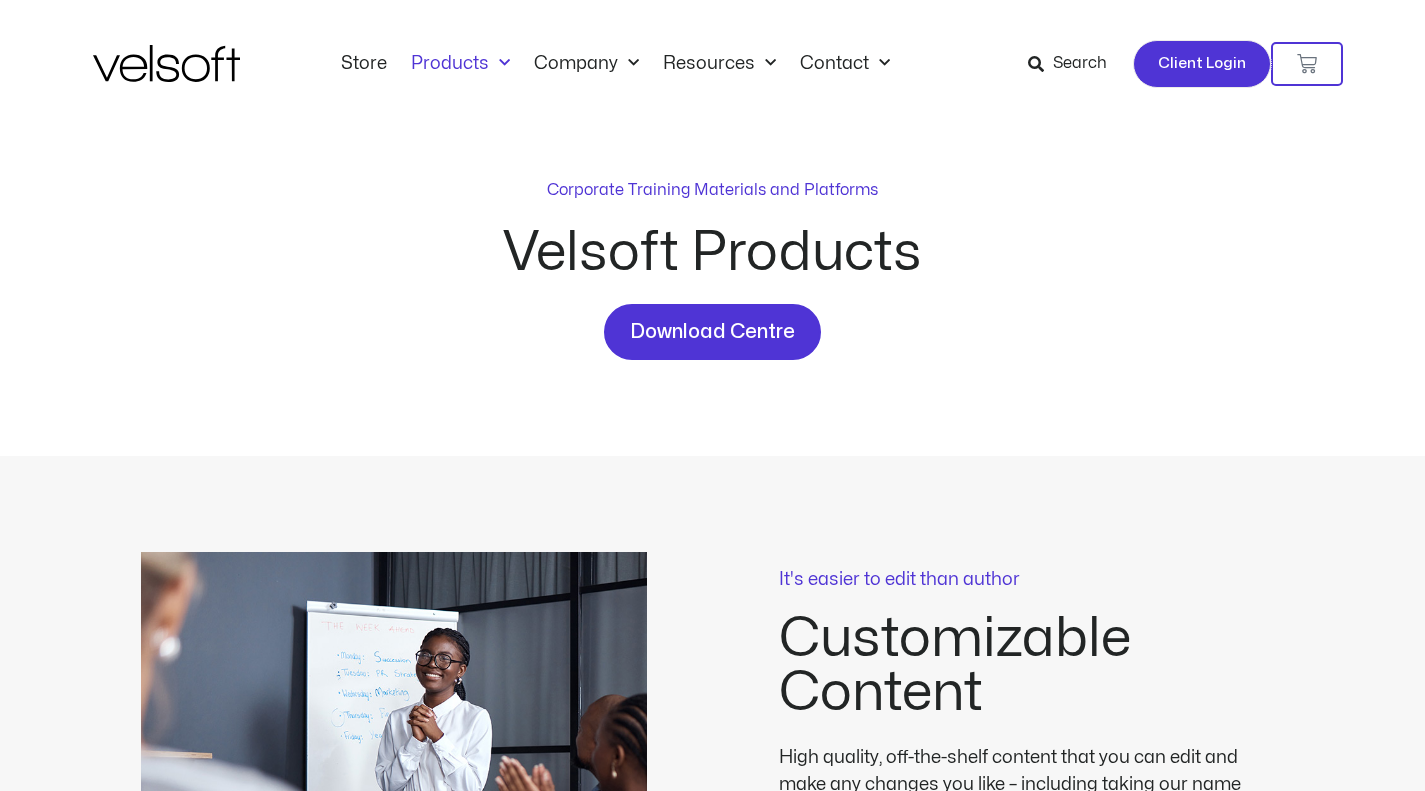 click on "Client Login" at bounding box center (1202, 64) 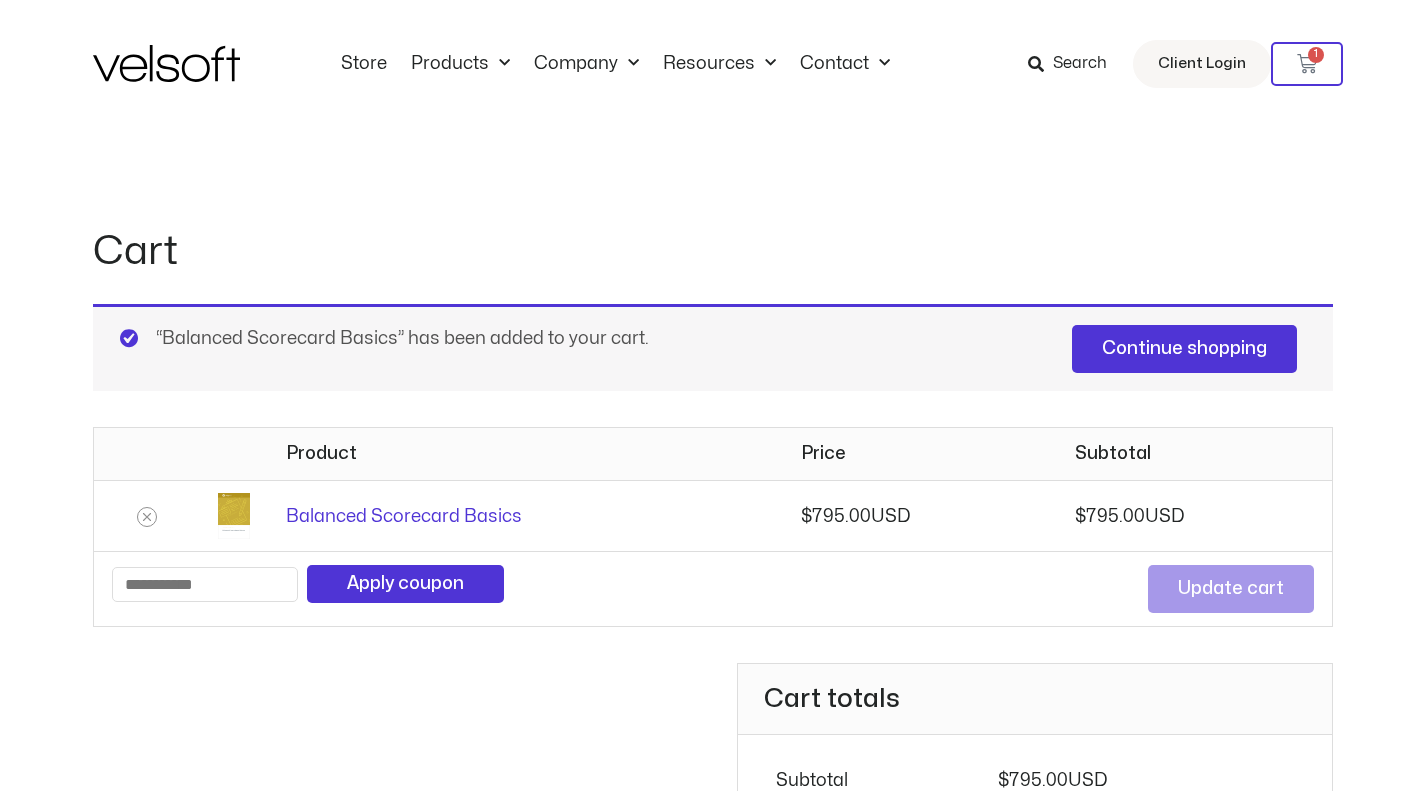 scroll, scrollTop: 0, scrollLeft: 0, axis: both 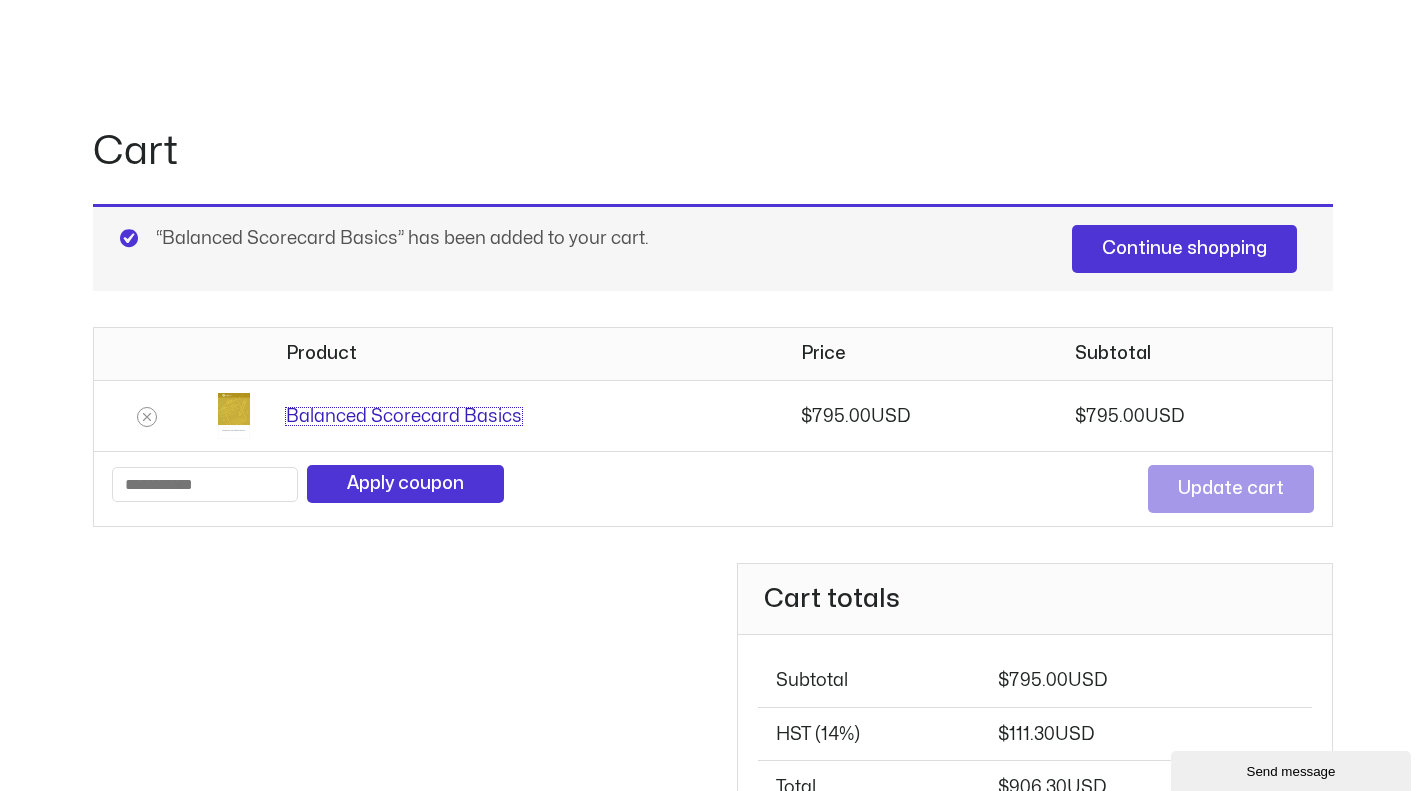 click on "Balanced Scorecard Basics" at bounding box center [404, 416] 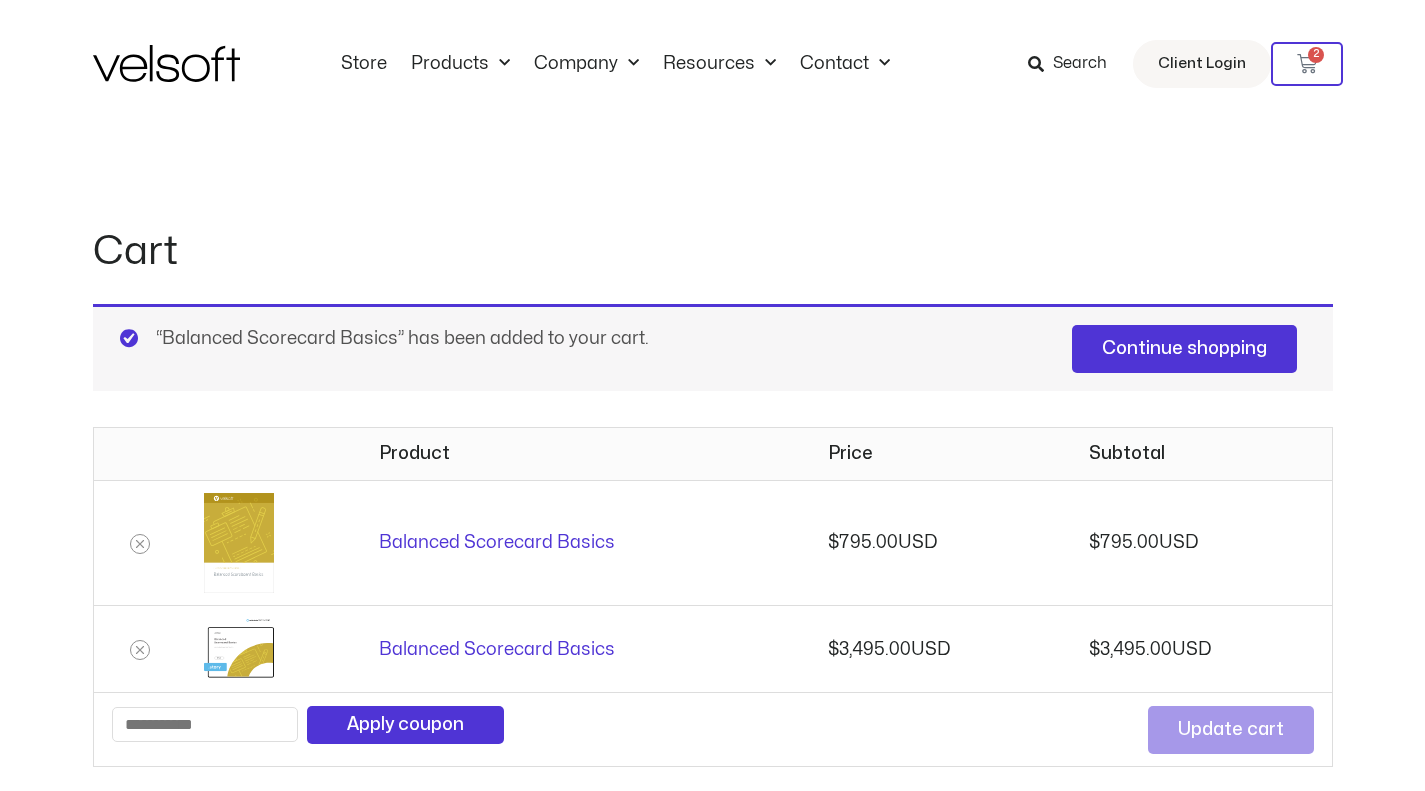 scroll, scrollTop: 0, scrollLeft: 0, axis: both 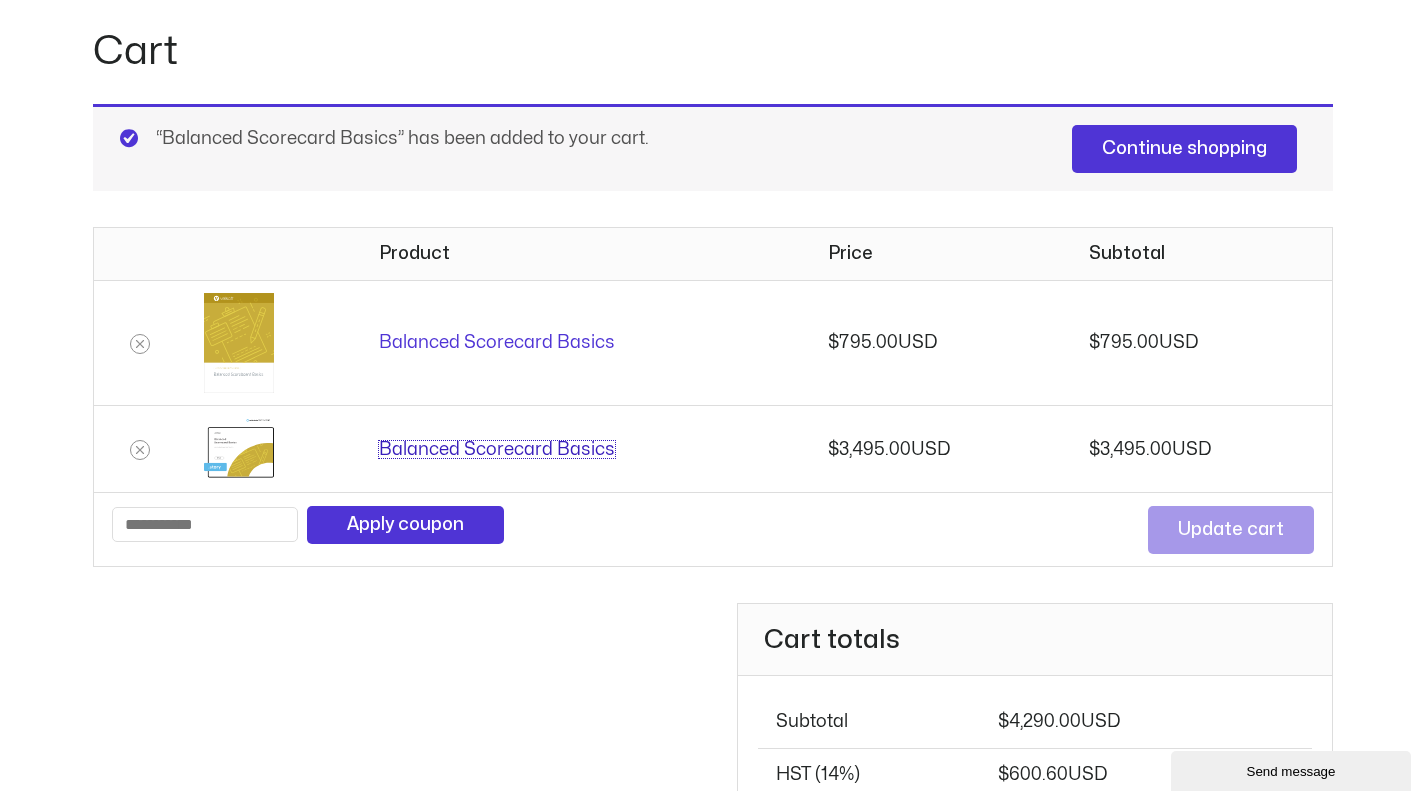 click on "Balanced Scorecard Basics" at bounding box center [497, 449] 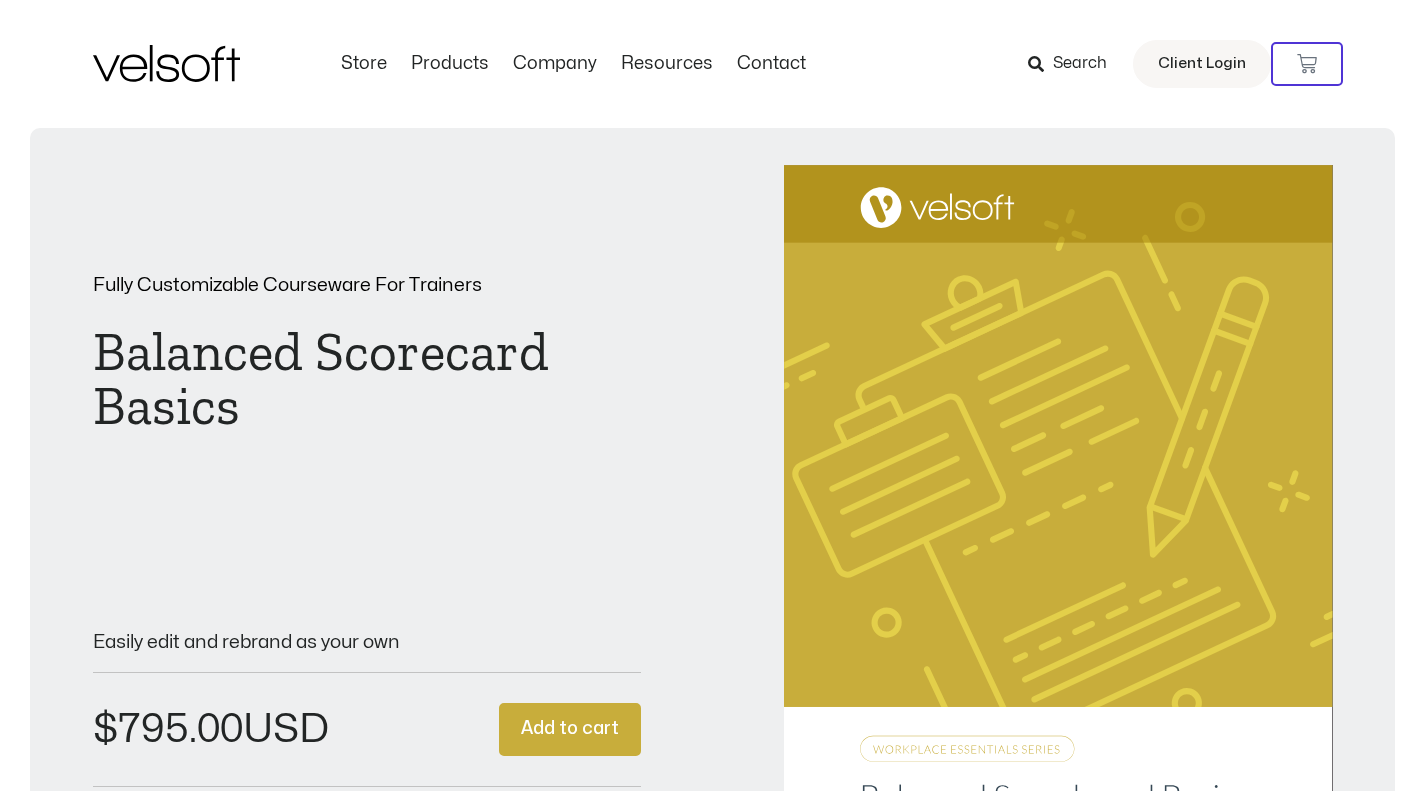 scroll, scrollTop: 0, scrollLeft: 0, axis: both 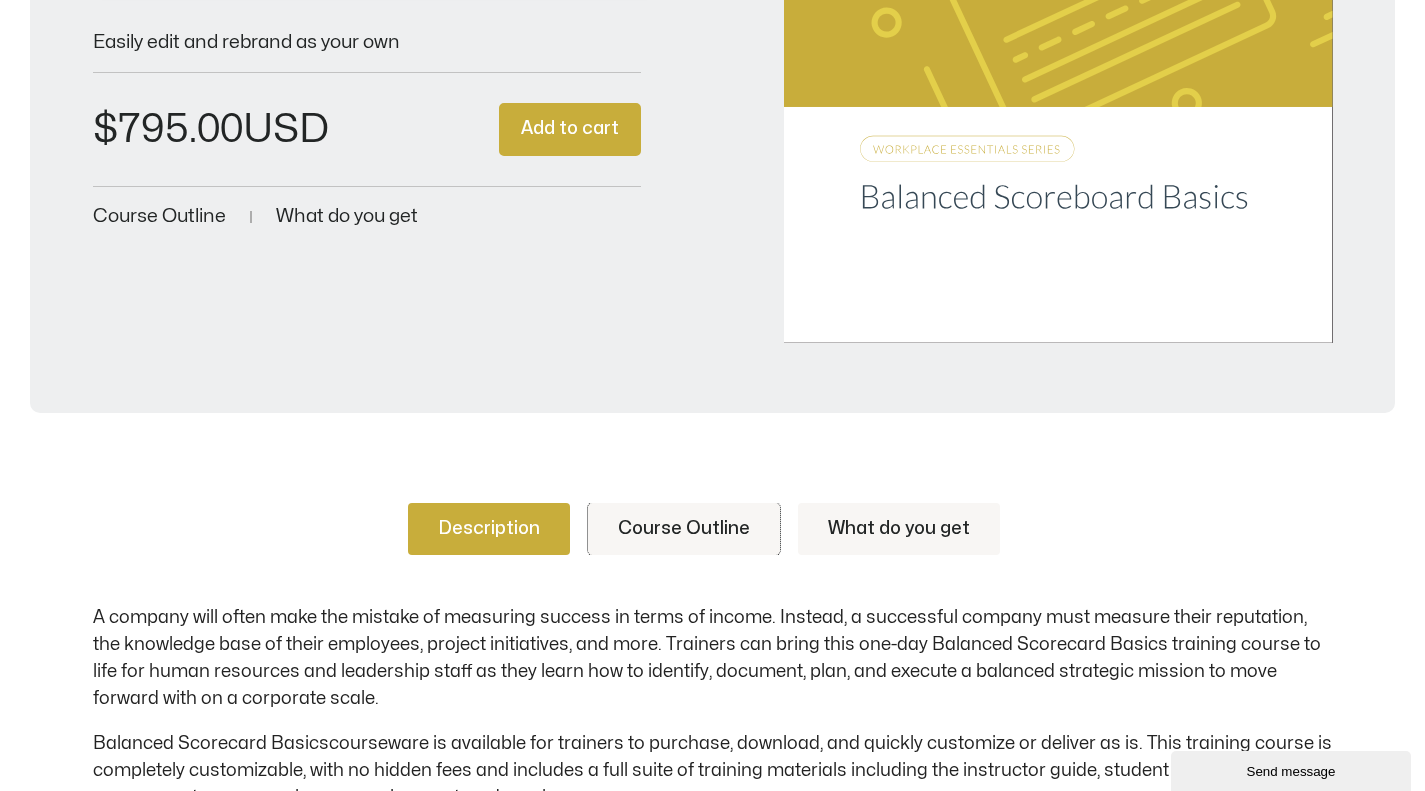 click on "Course Outline" at bounding box center [684, 529] 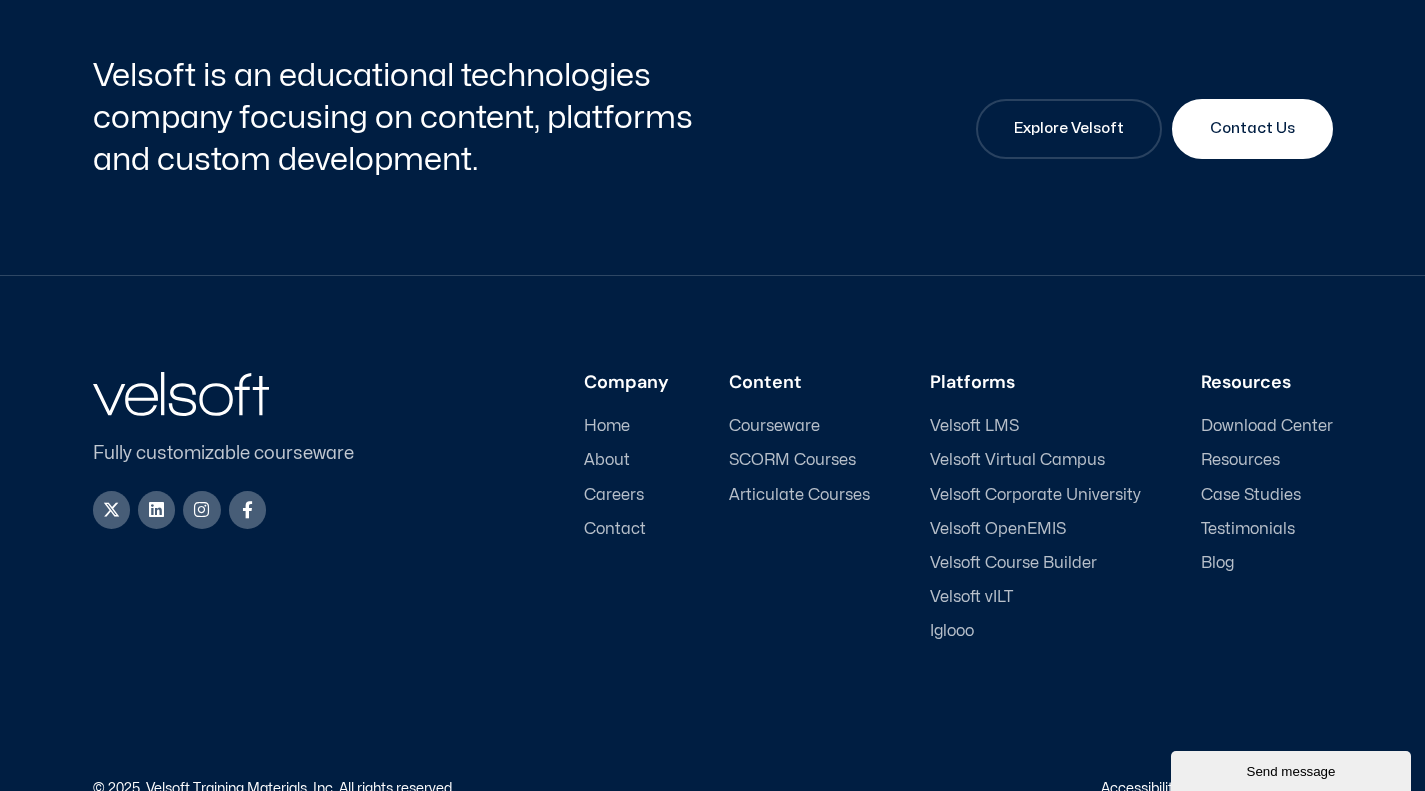scroll, scrollTop: 2700, scrollLeft: 0, axis: vertical 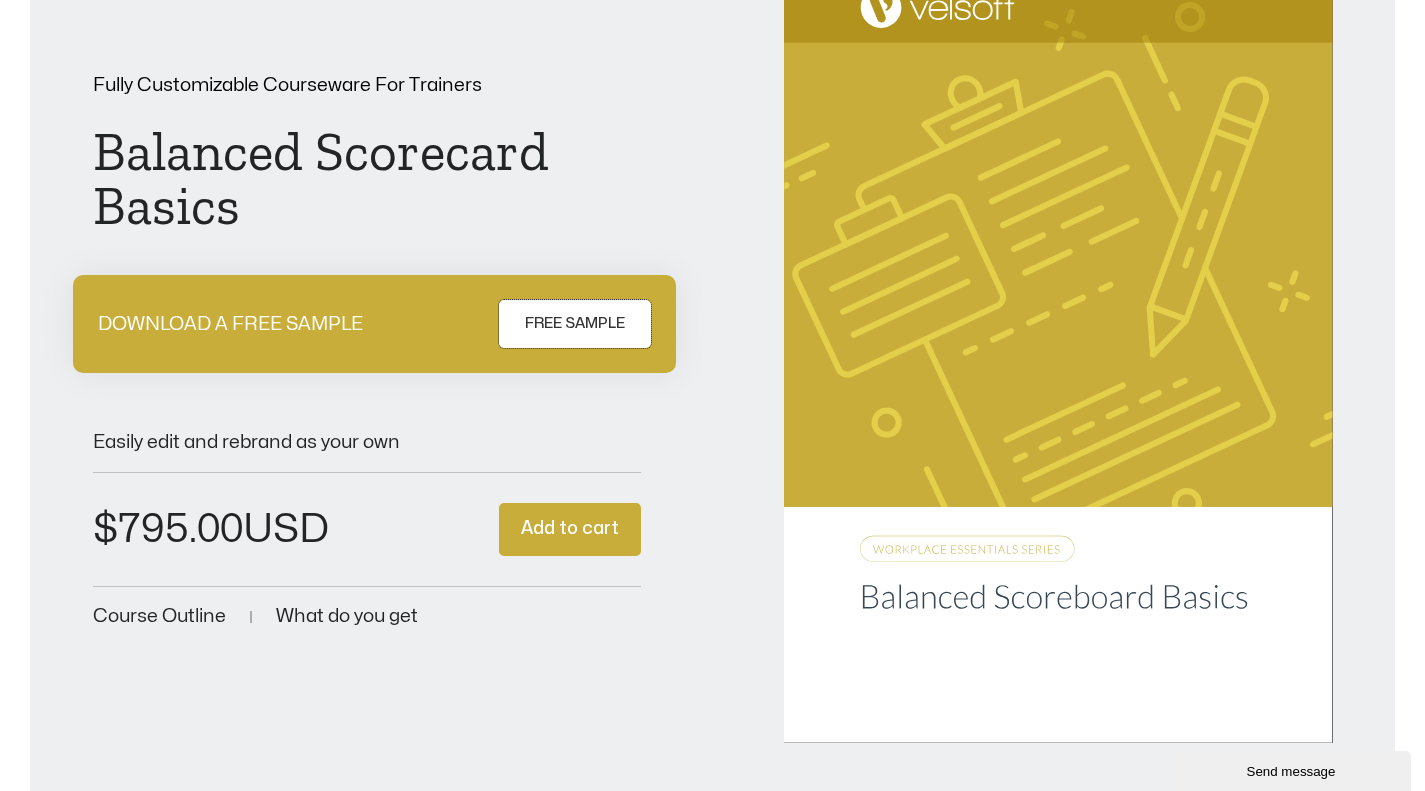 click on "FREE SAMPLE" at bounding box center [575, 324] 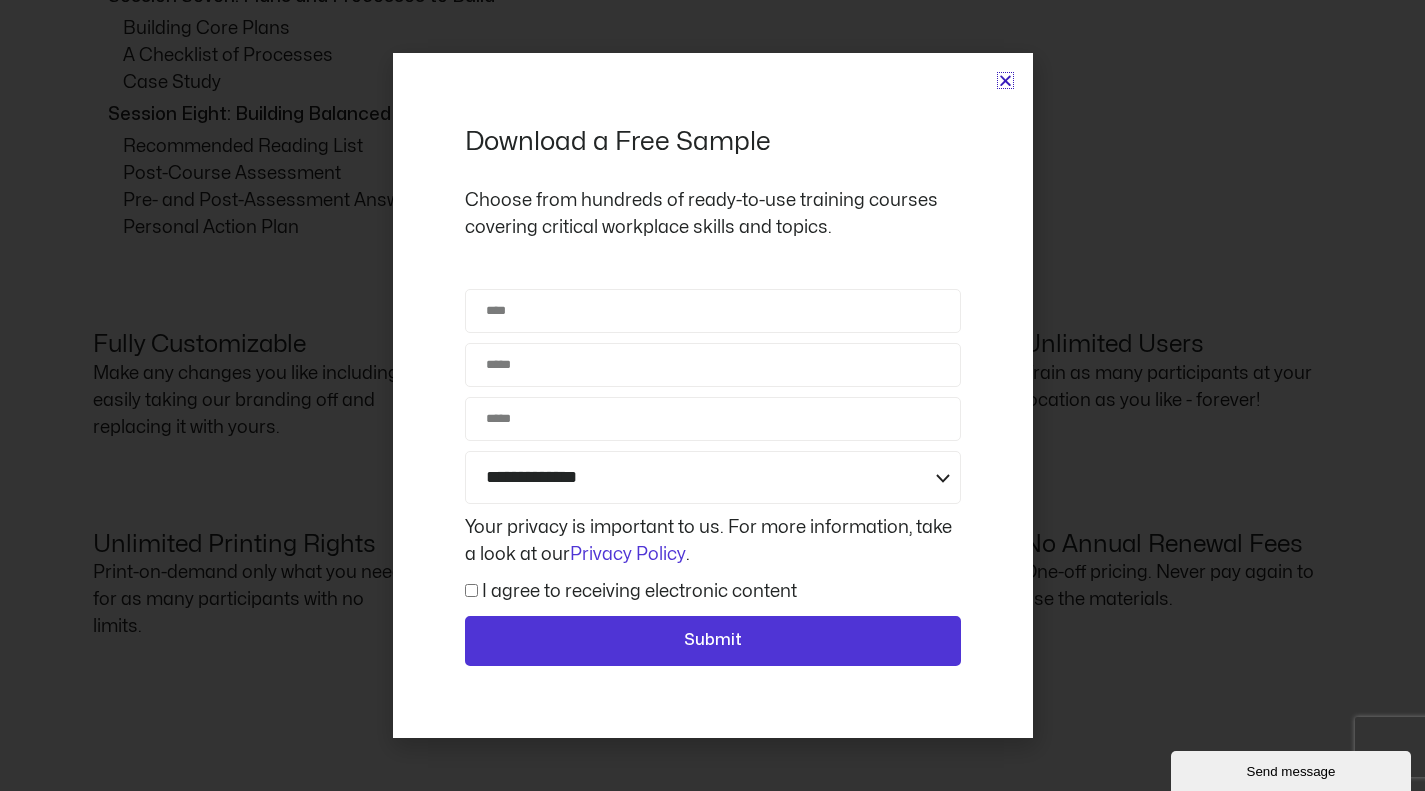 scroll, scrollTop: 2740, scrollLeft: 0, axis: vertical 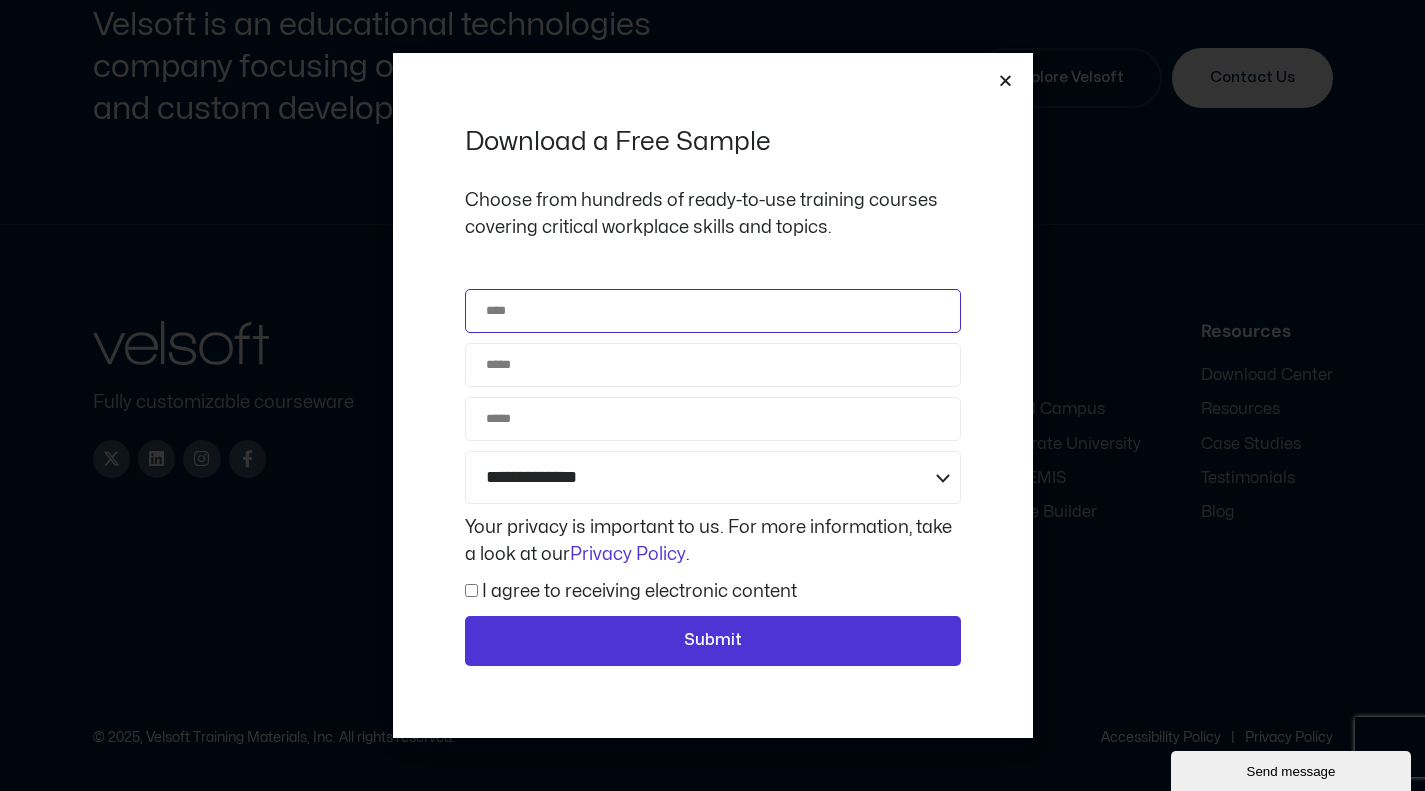 click on "Name" 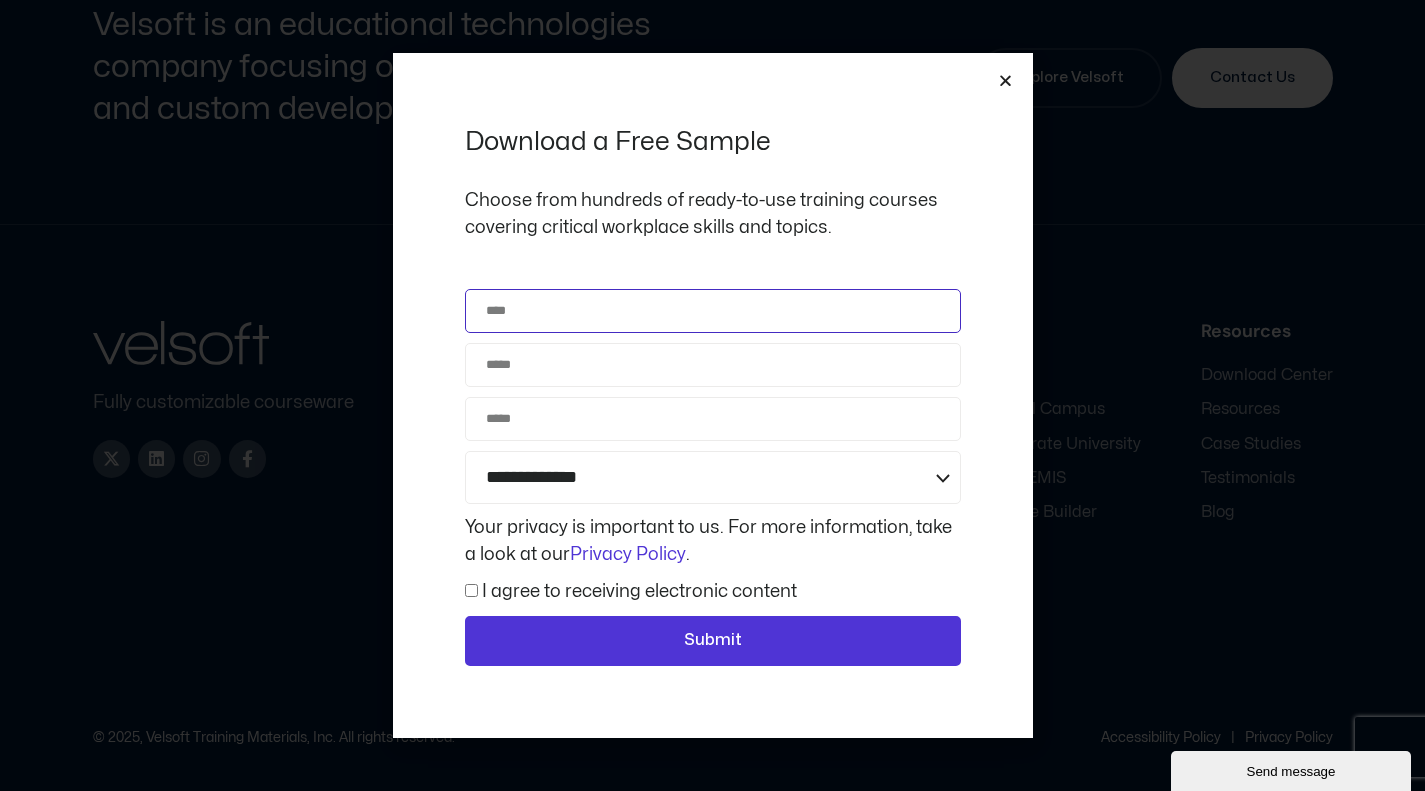 type on "**********" 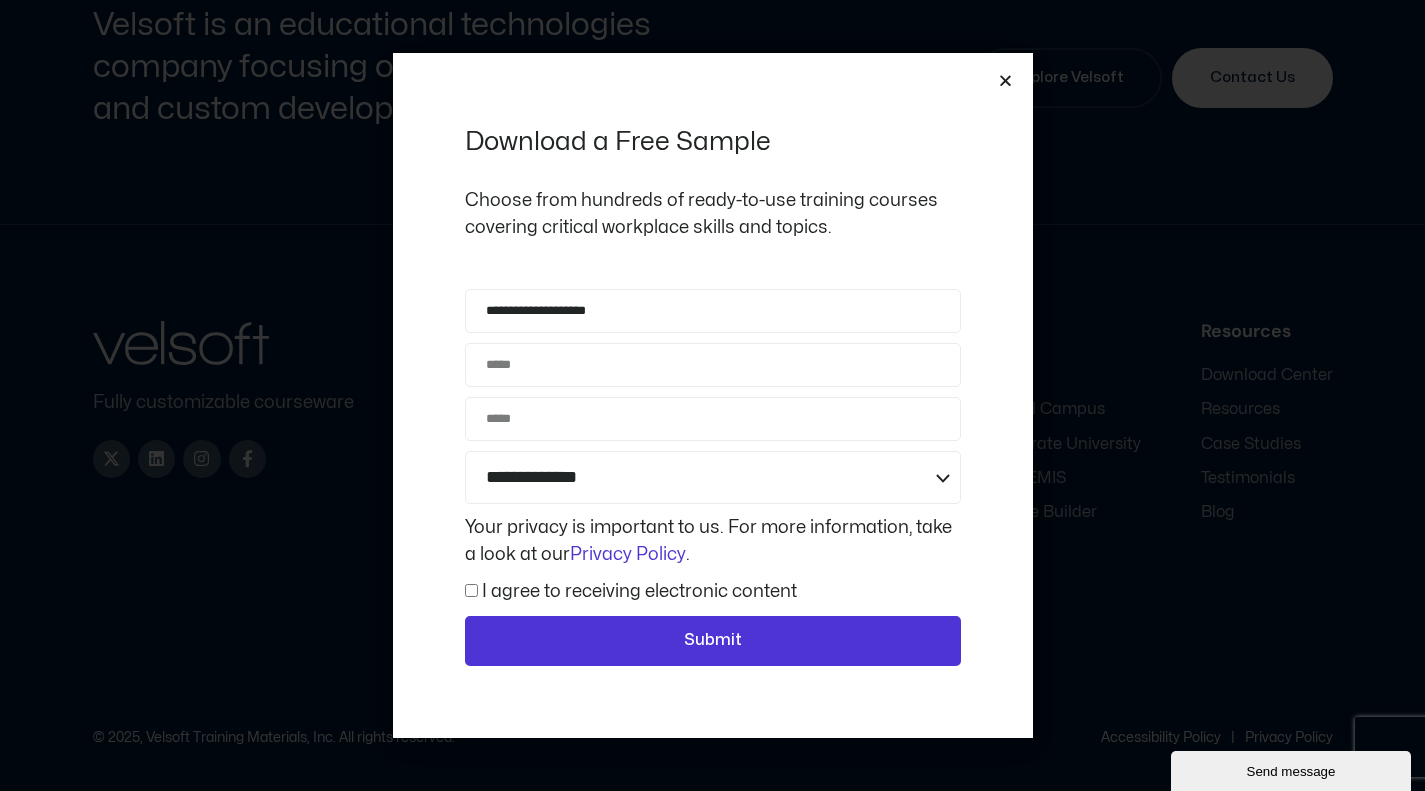 type on "**********" 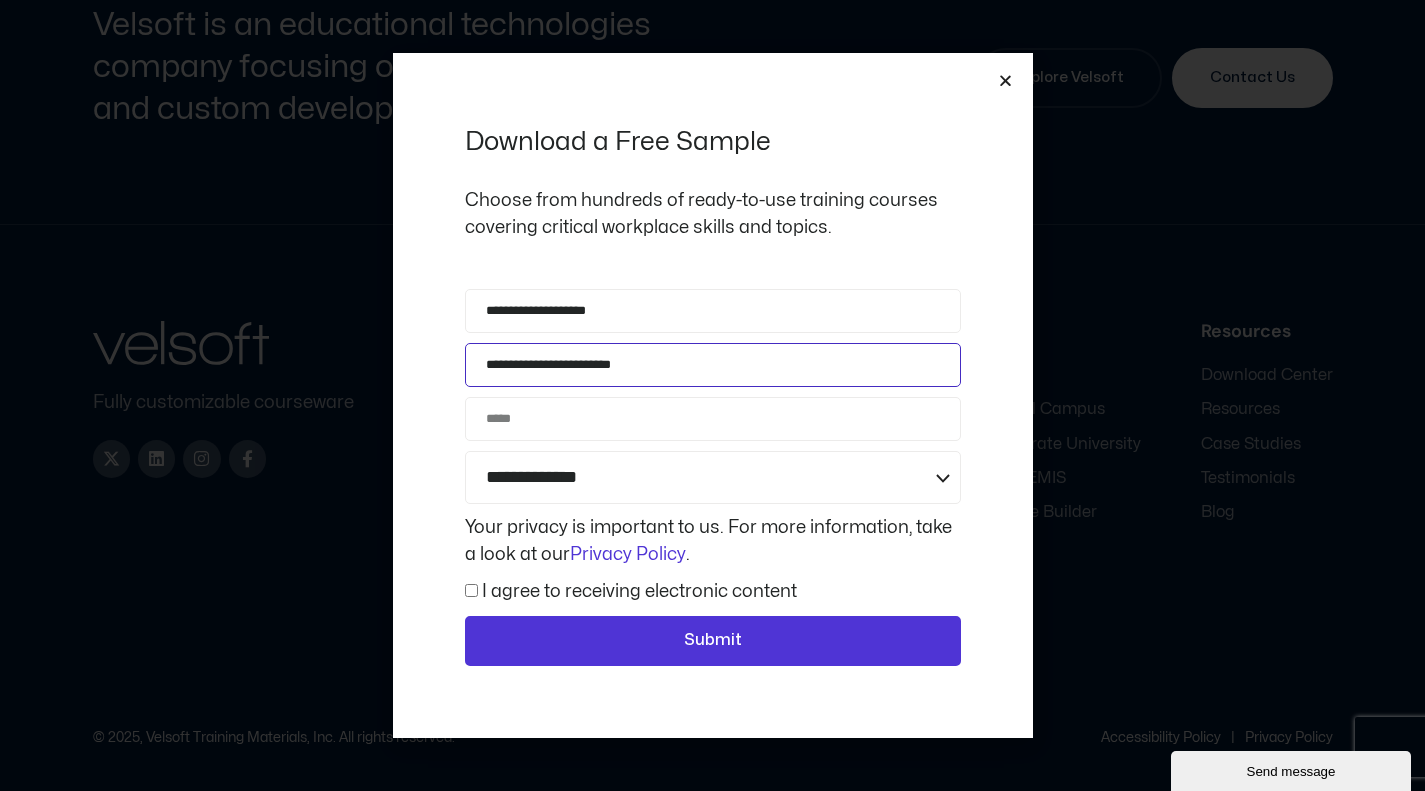 type on "**********" 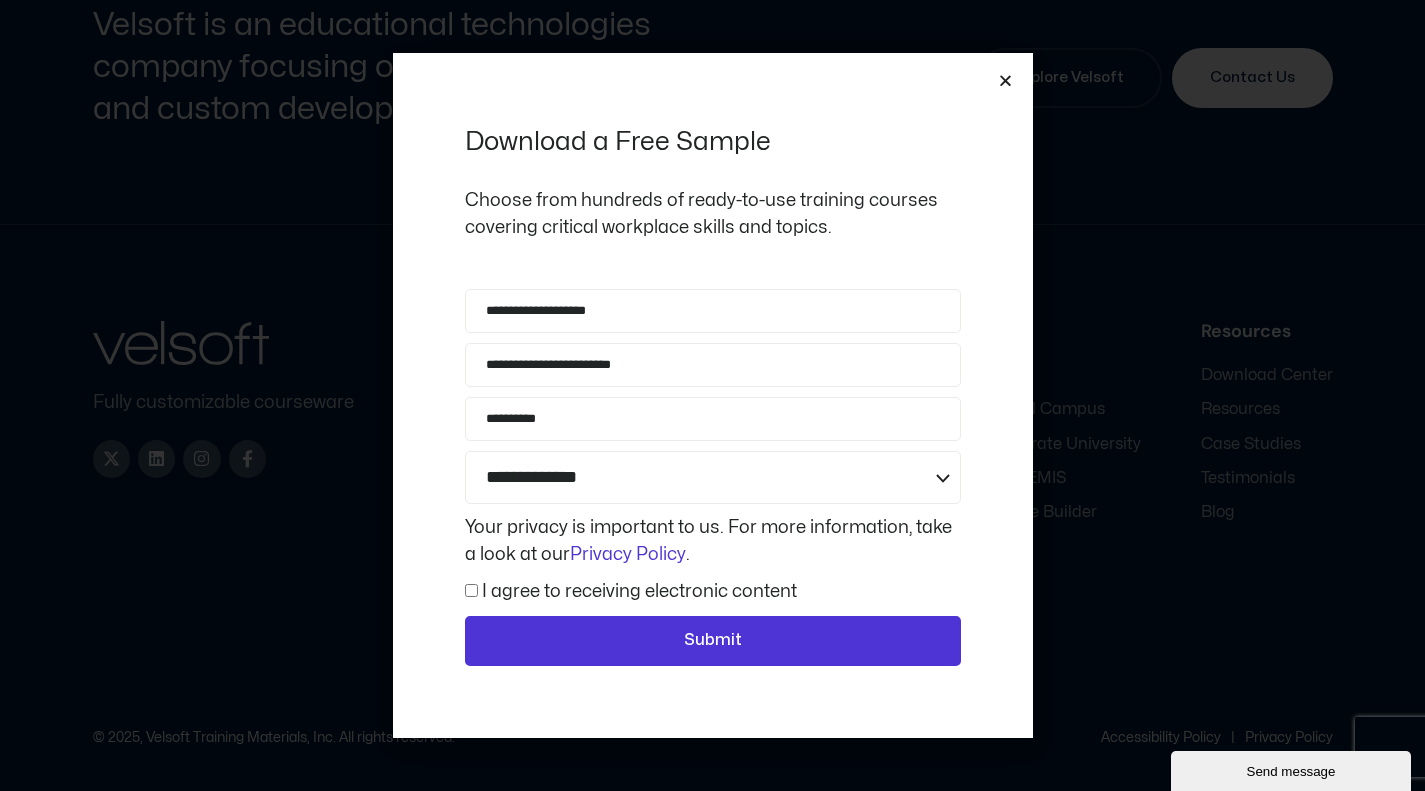 click on "Submit" 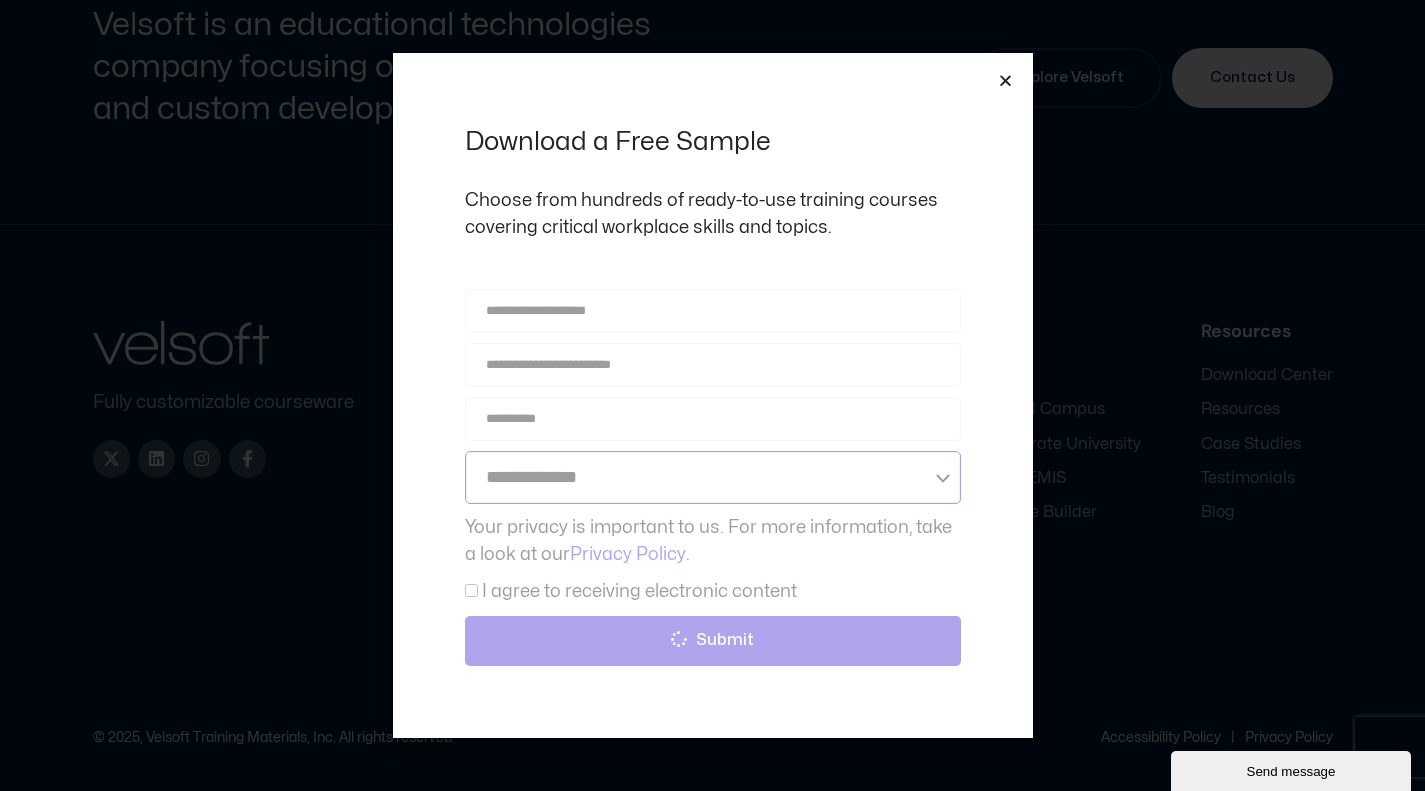 click on "**********" 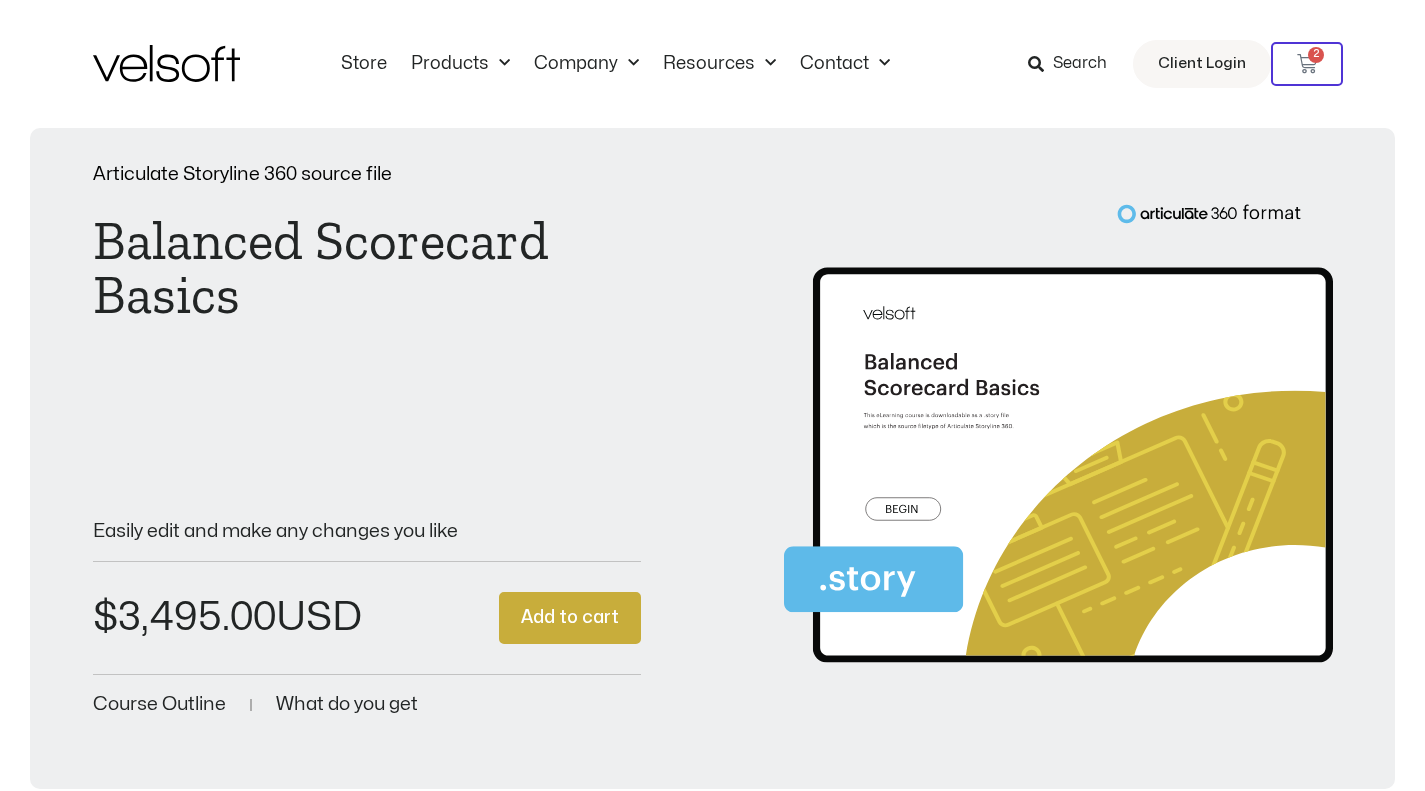 scroll, scrollTop: 0, scrollLeft: 0, axis: both 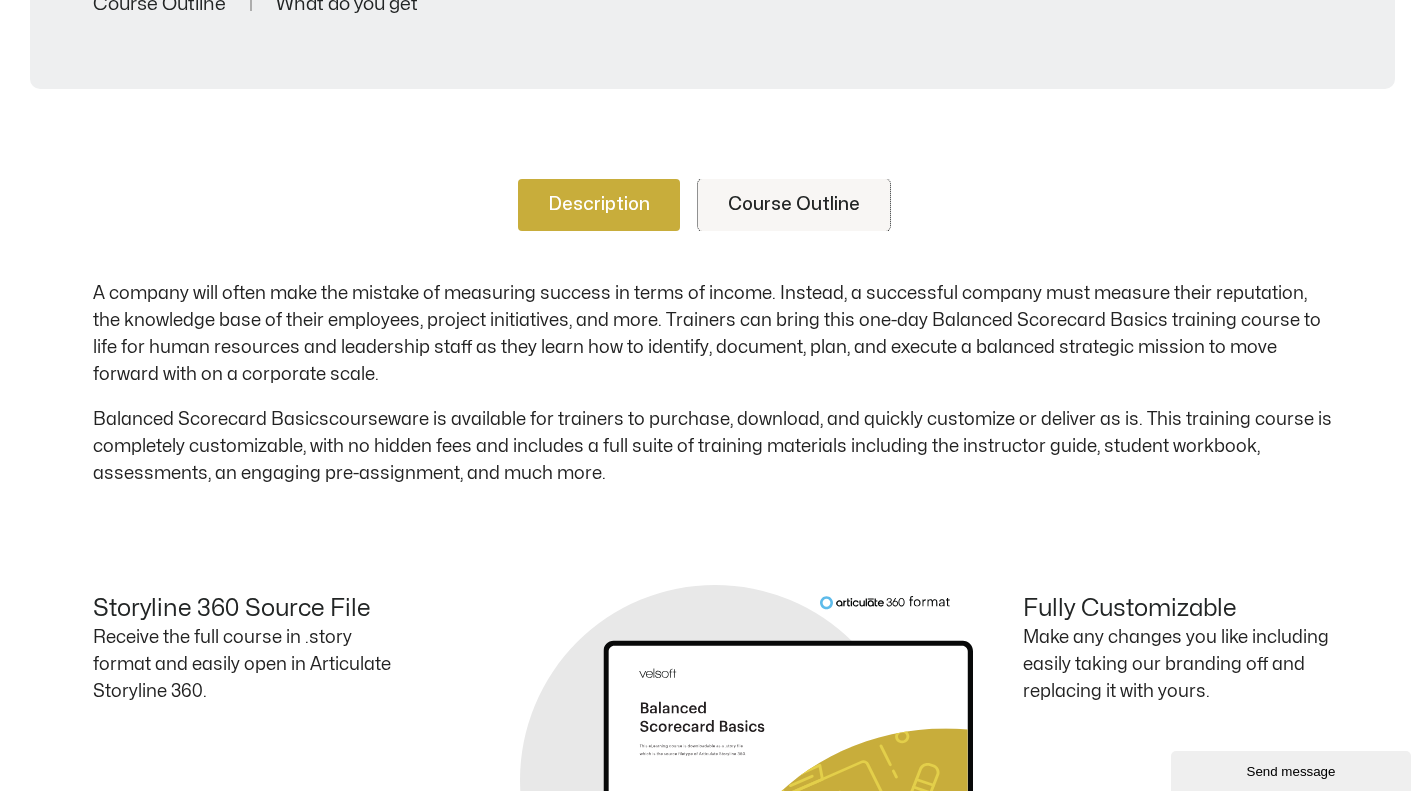 click on "Course Outline" at bounding box center [794, 205] 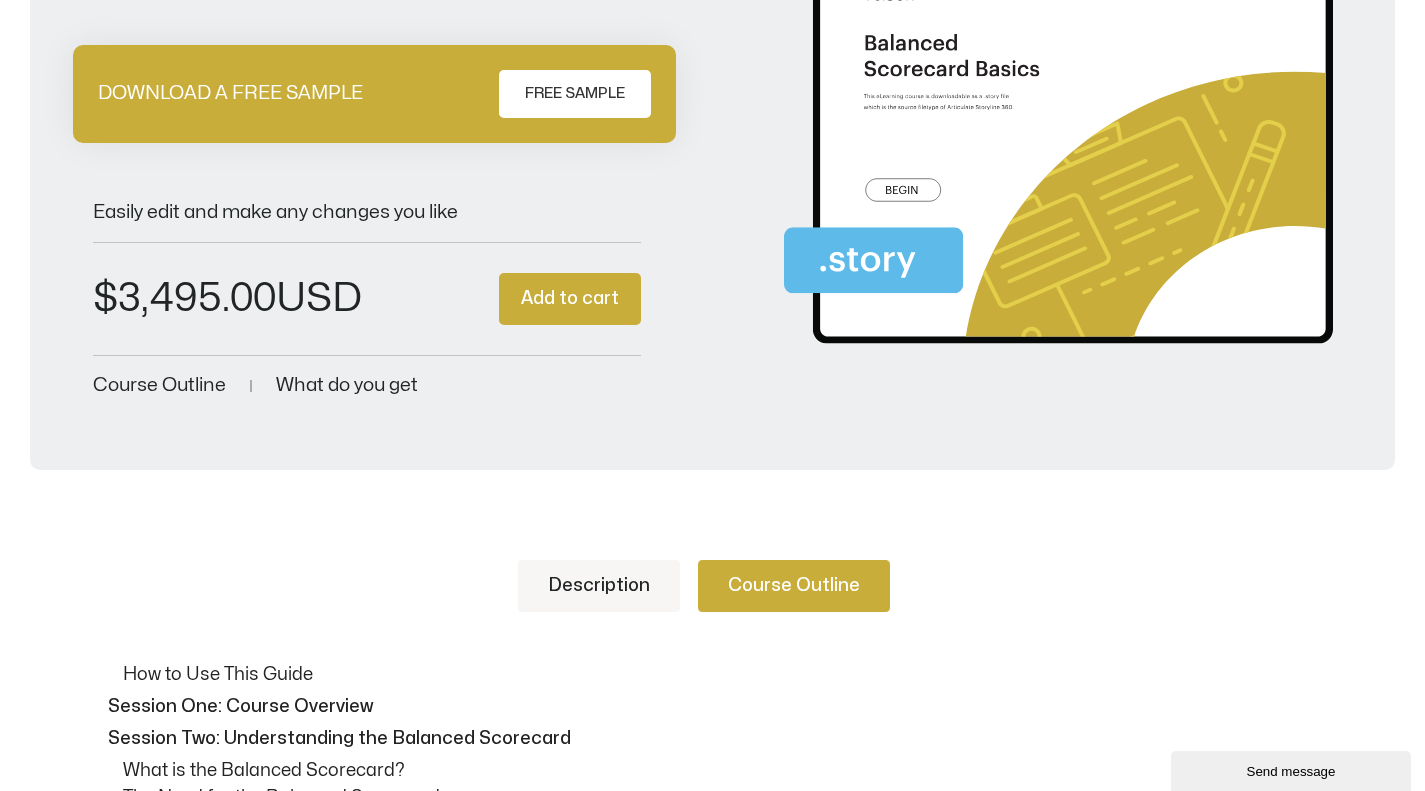 scroll, scrollTop: 400, scrollLeft: 0, axis: vertical 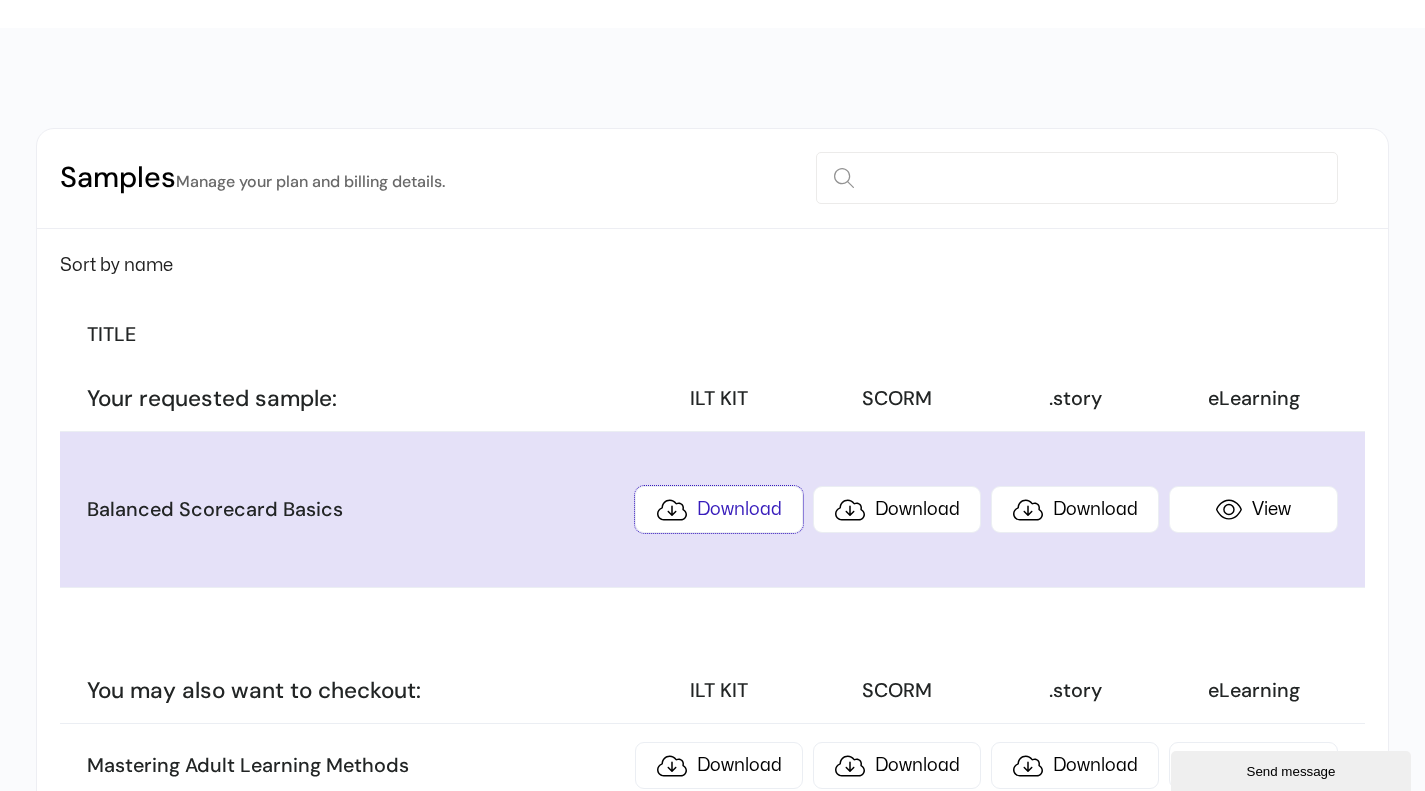 click on "Download" at bounding box center (719, 509) 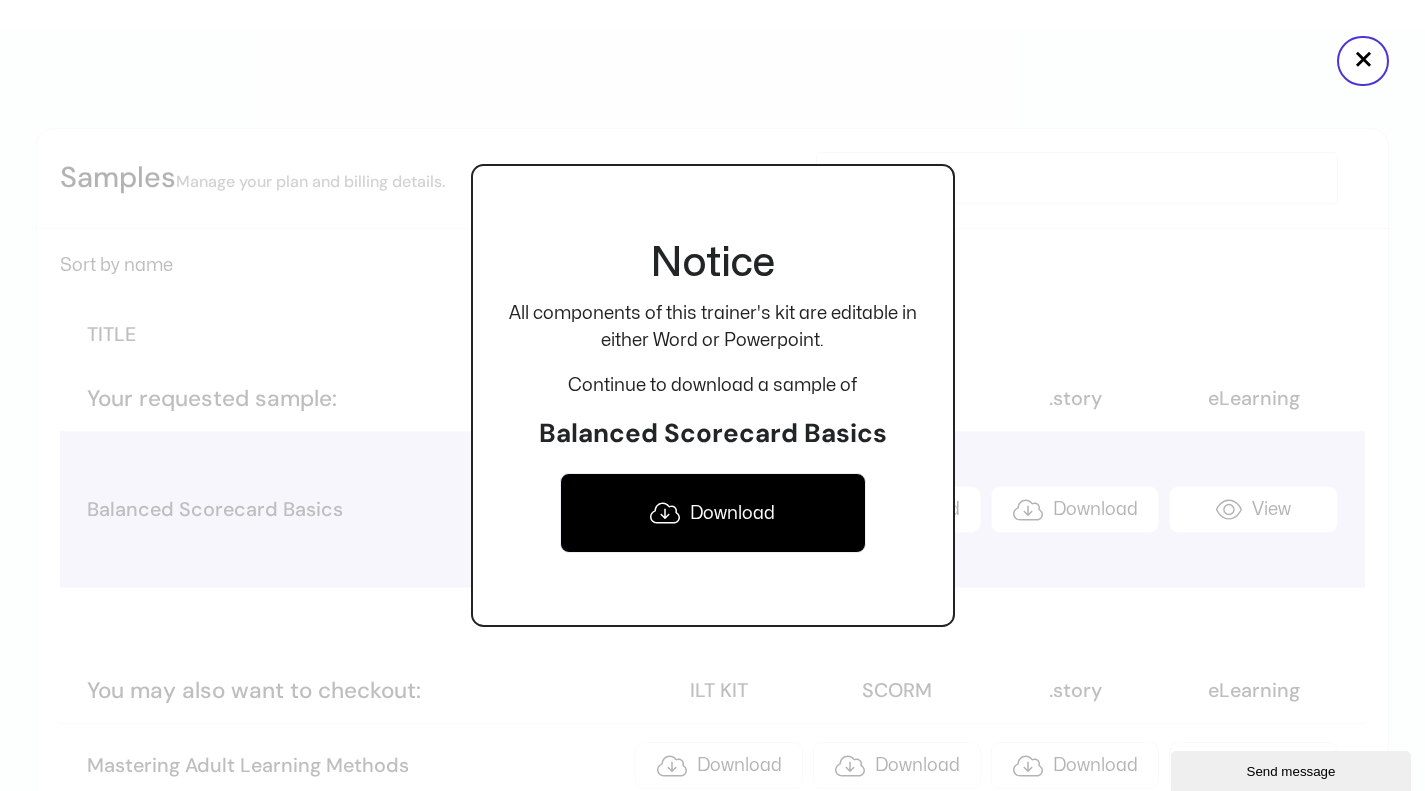click on "Download" at bounding box center (713, 513) 